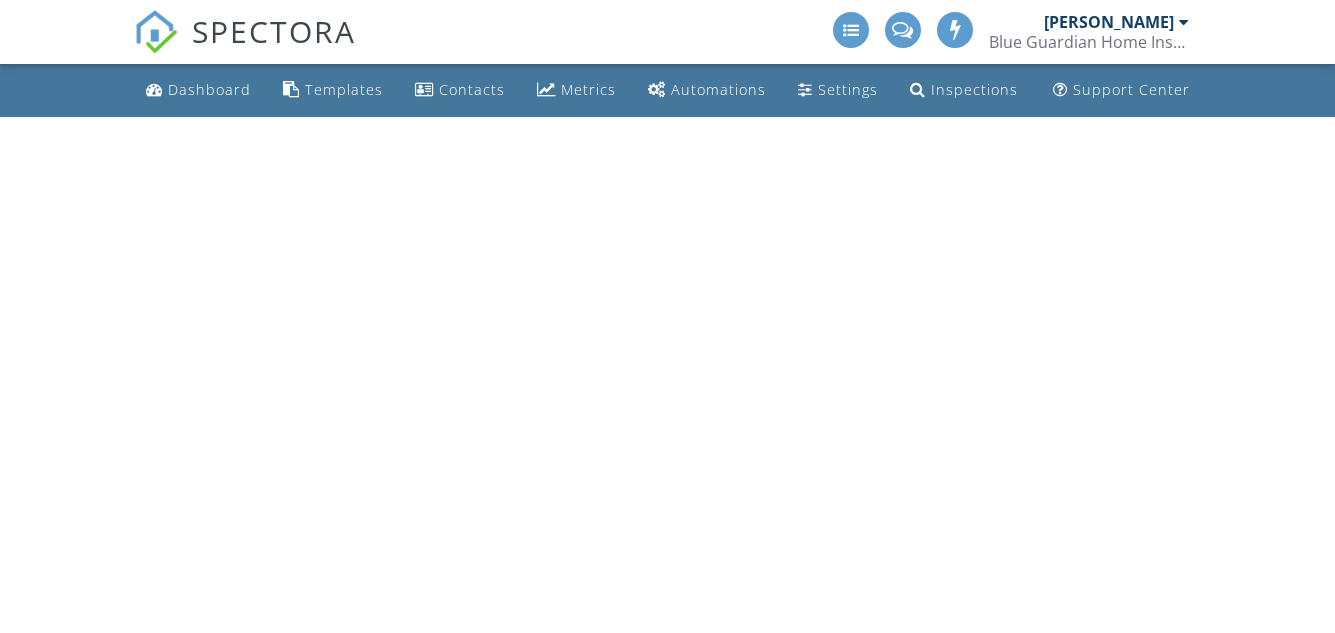 scroll, scrollTop: 0, scrollLeft: 0, axis: both 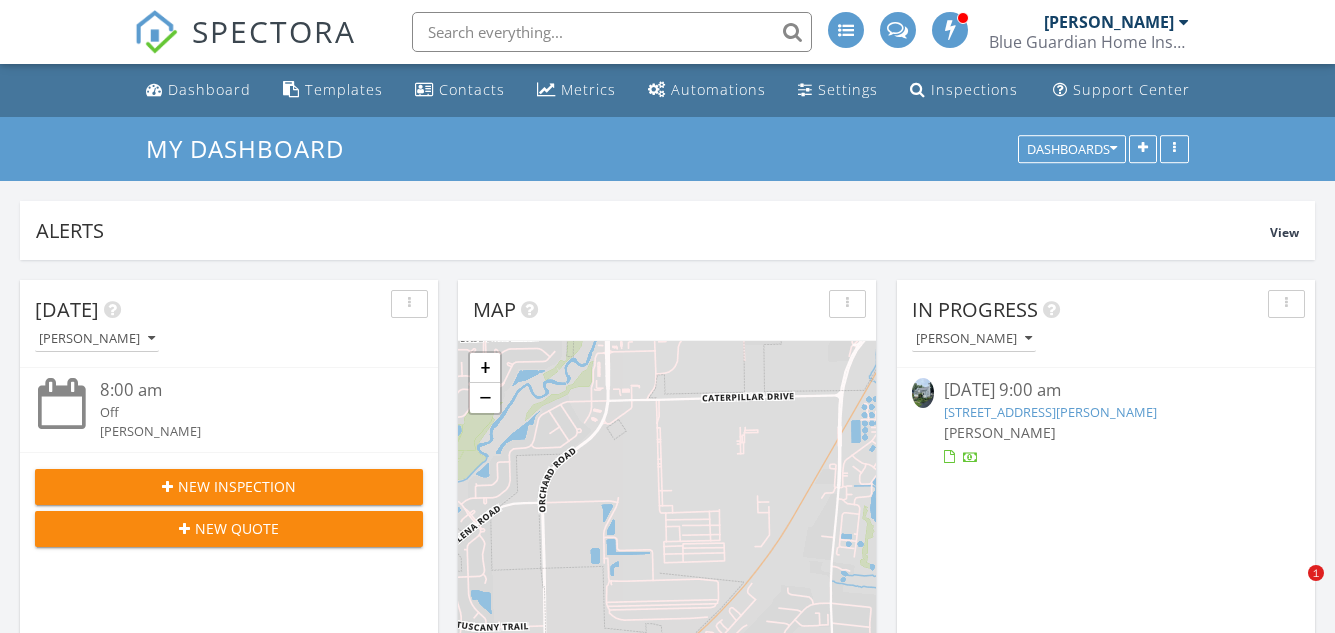 click on "07/11/25 9:00 am" at bounding box center (1105, 390) 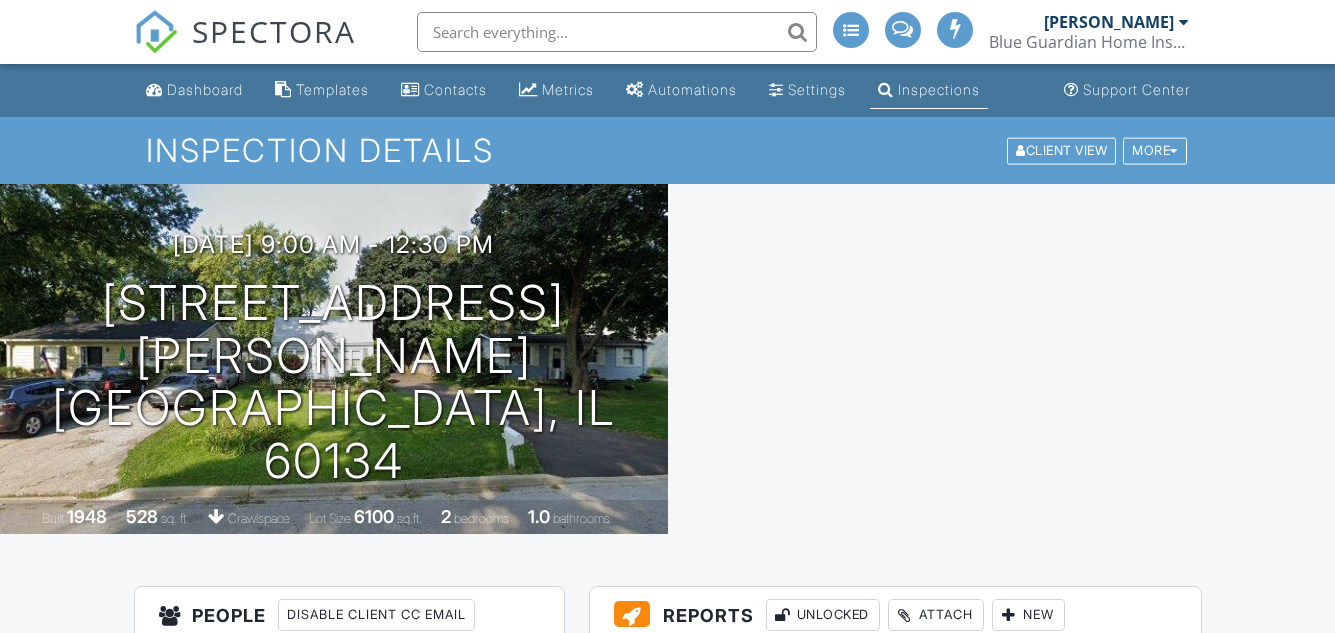 scroll, scrollTop: 0, scrollLeft: 0, axis: both 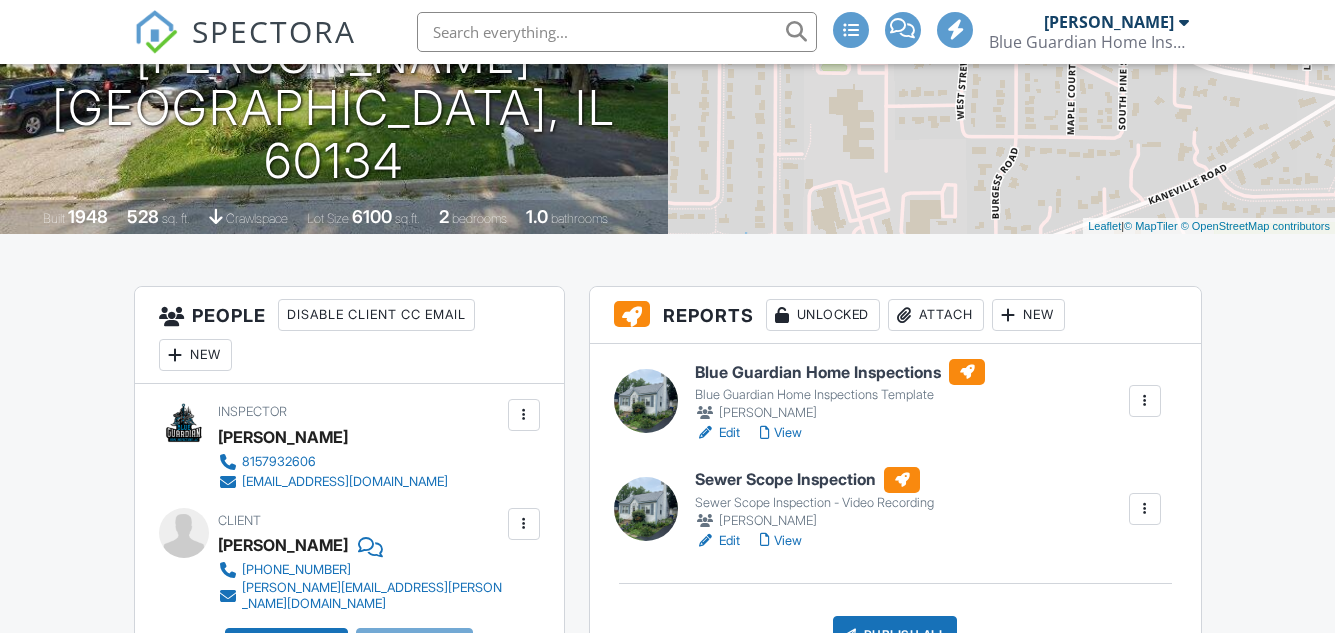 click on "Blue Guardian Home Inspections" at bounding box center [840, 372] 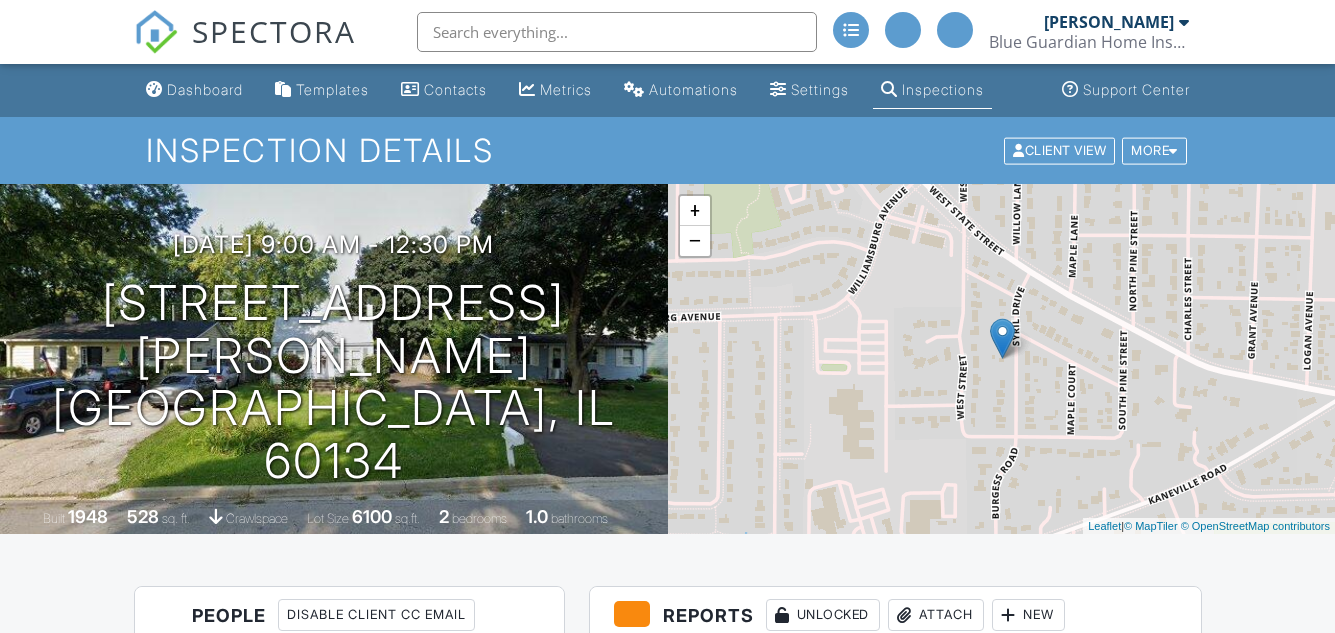 scroll, scrollTop: 300, scrollLeft: 0, axis: vertical 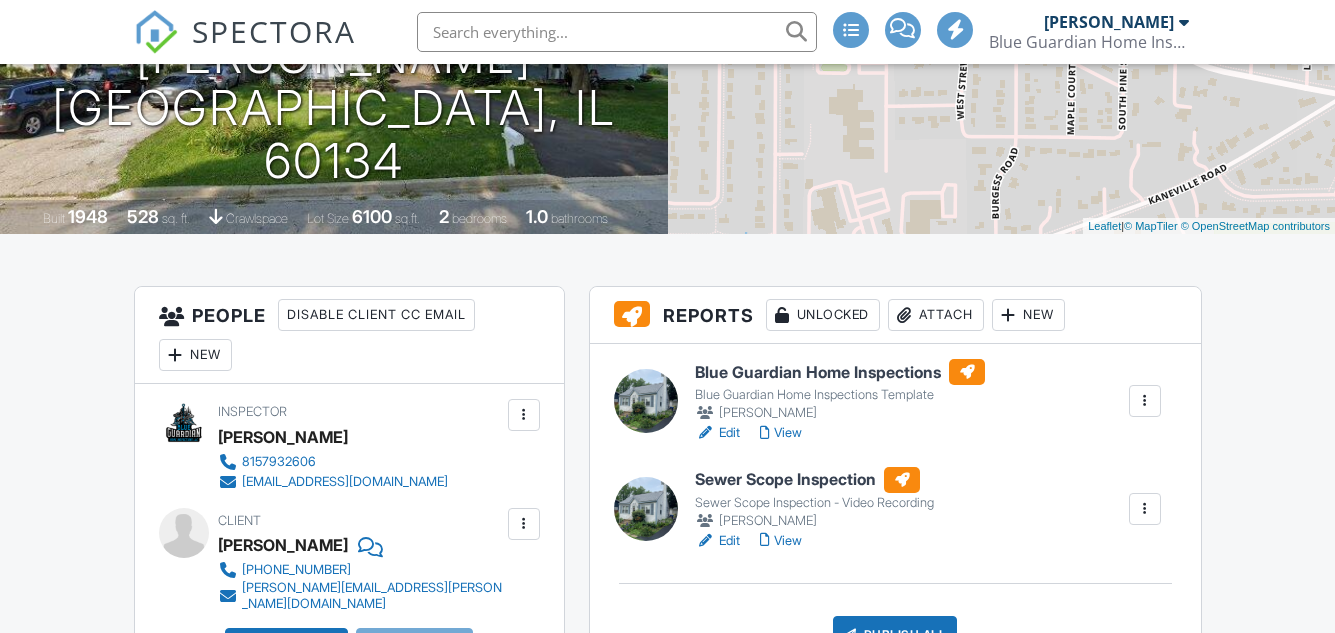 click on "Sewer Scope Inspection - Video Recording" at bounding box center [814, 503] 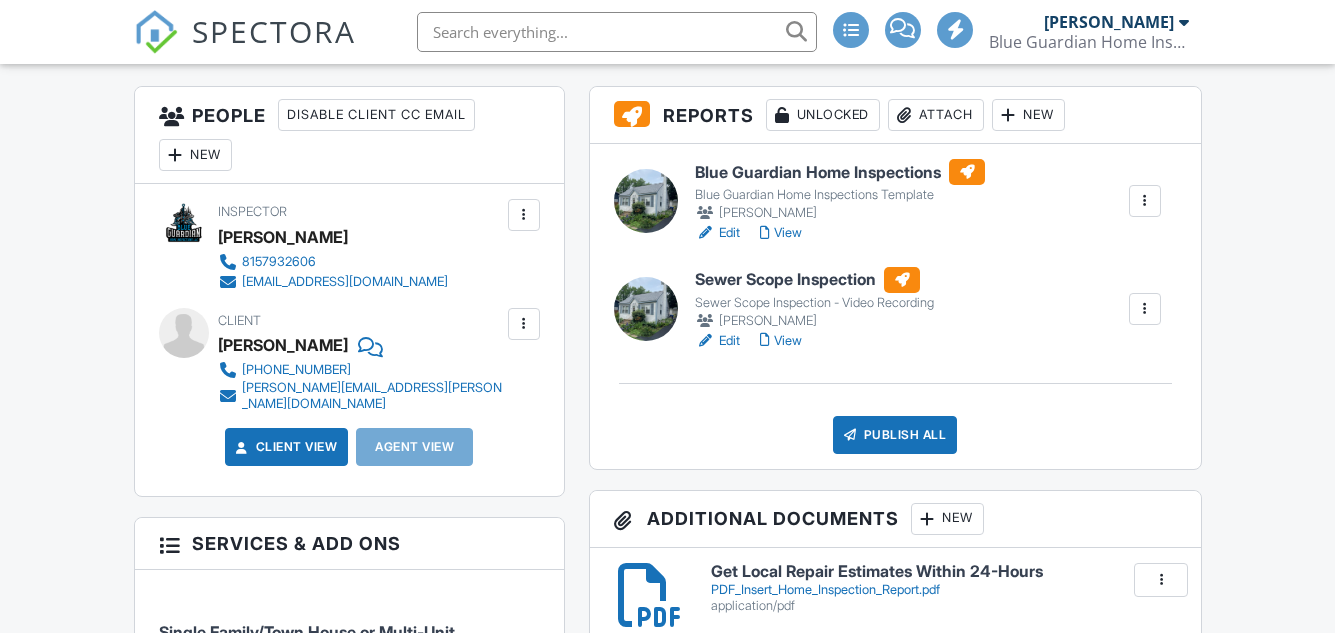 scroll, scrollTop: 500, scrollLeft: 0, axis: vertical 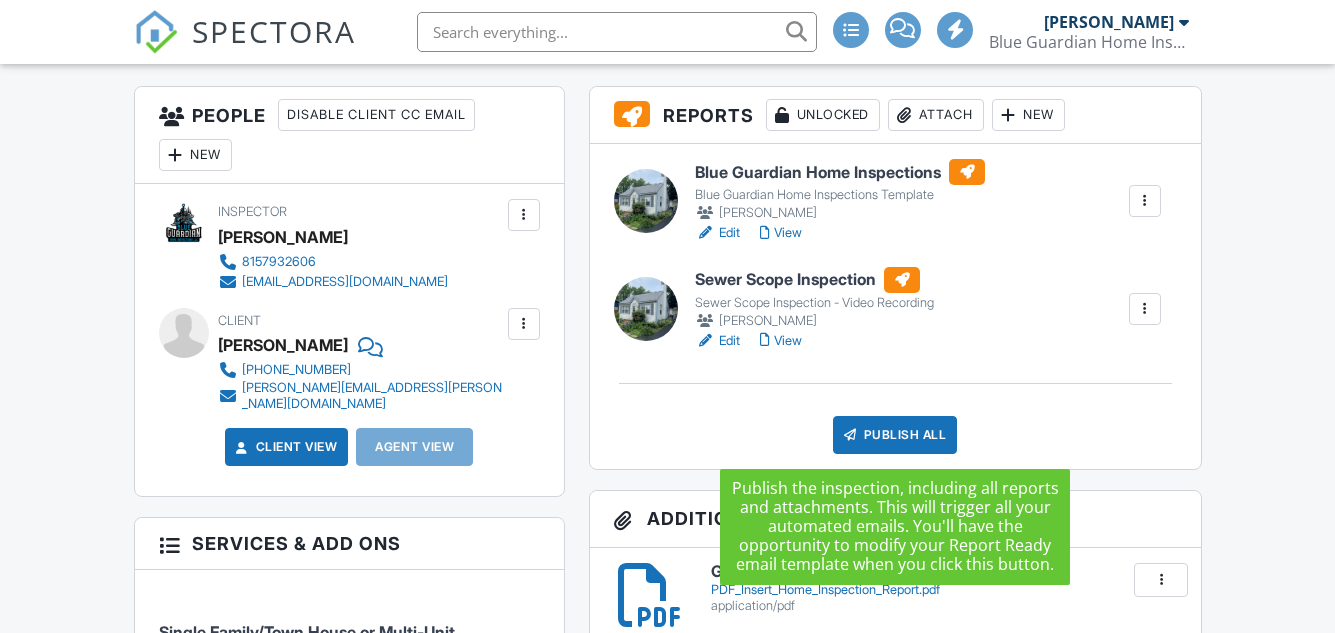 click on "Publish All" at bounding box center (895, 435) 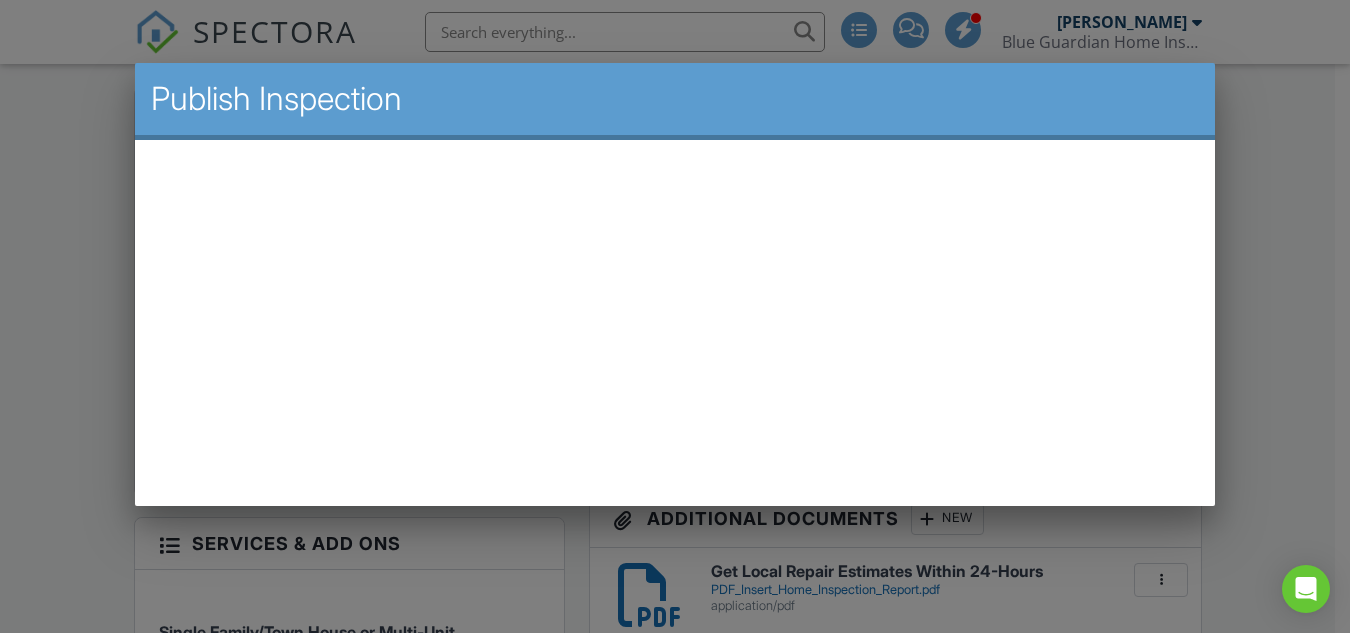 scroll, scrollTop: 0, scrollLeft: 0, axis: both 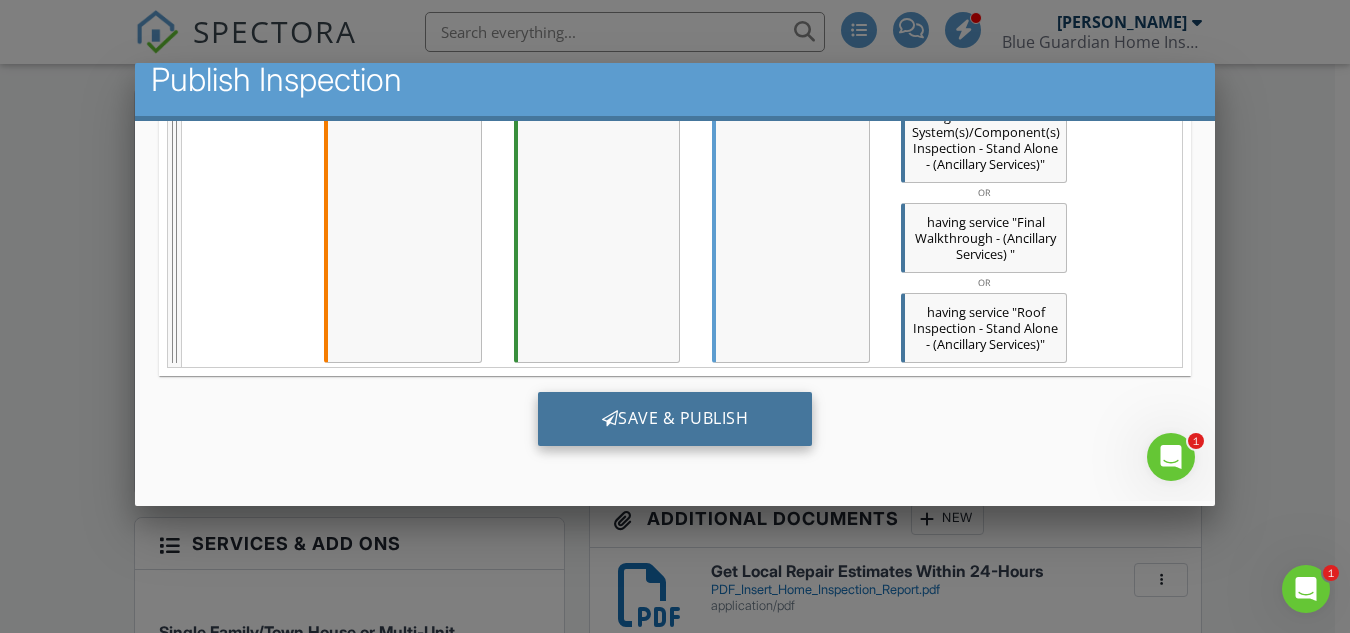 click on "Save & Publish" at bounding box center (675, 419) 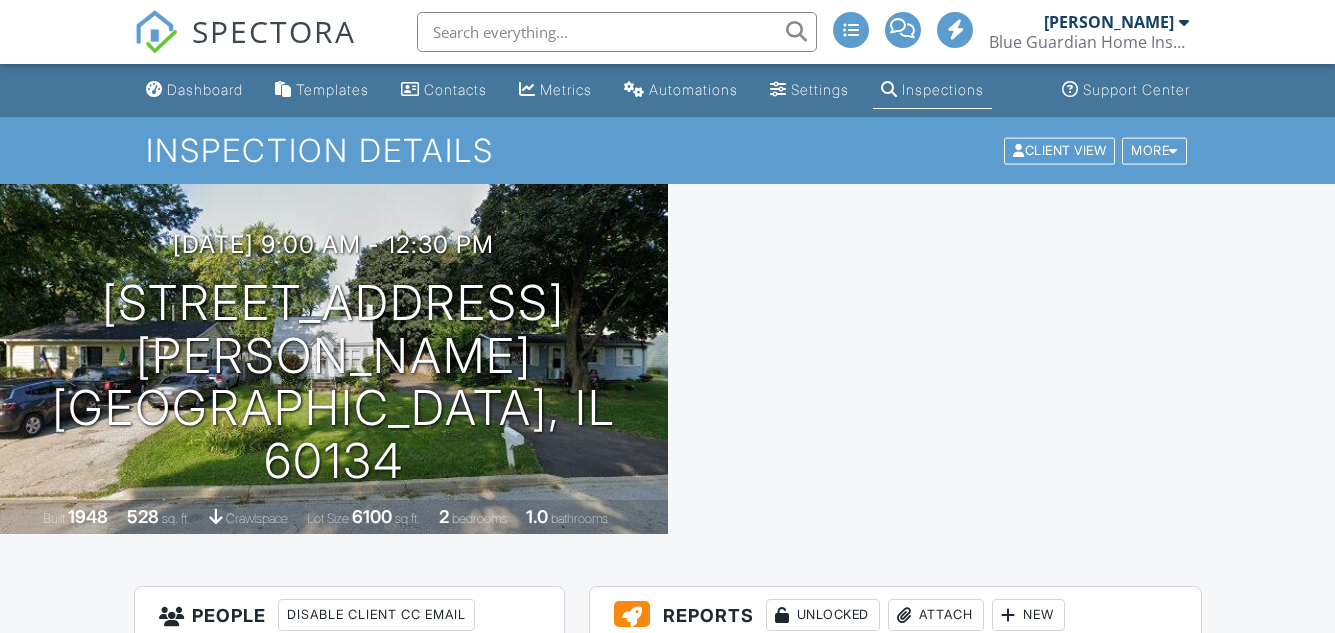 scroll, scrollTop: 0, scrollLeft: 0, axis: both 